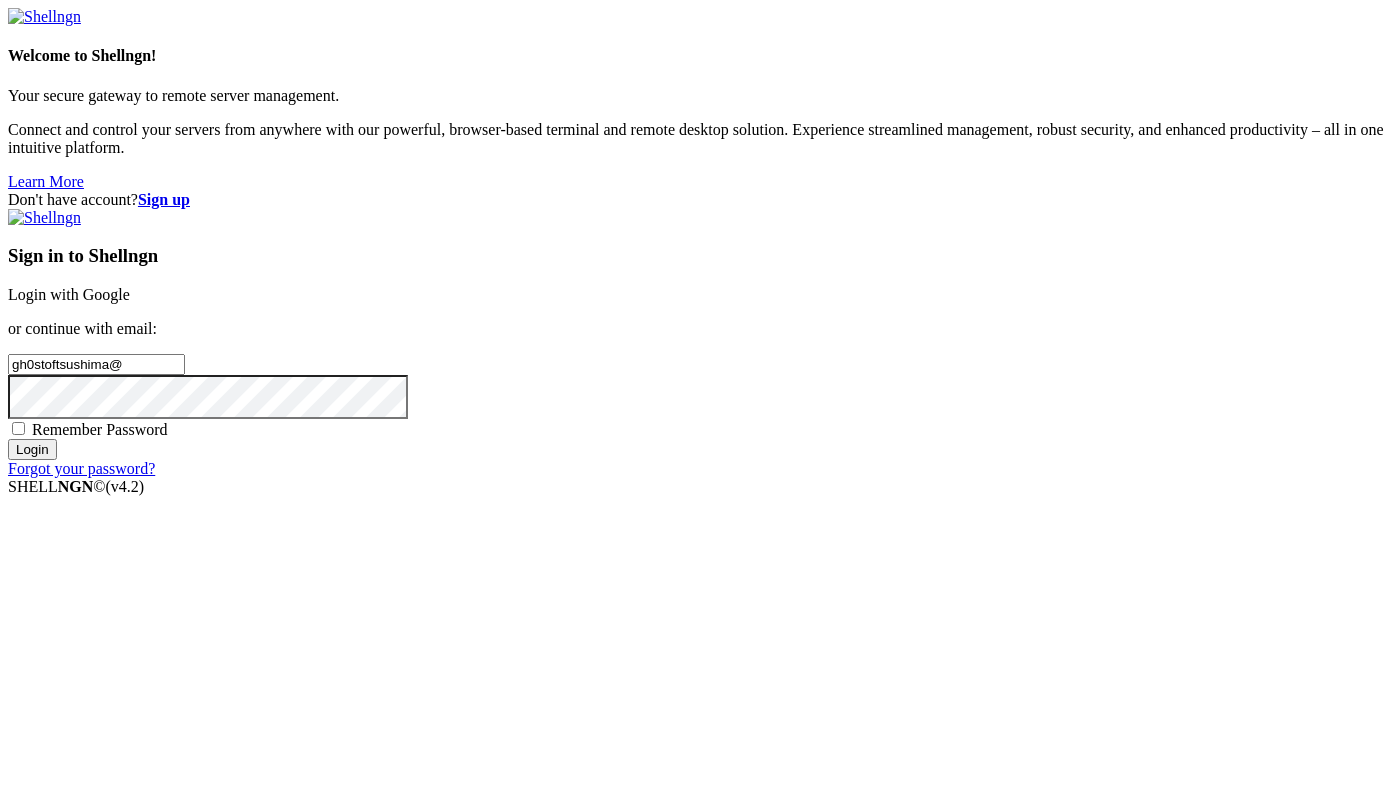 scroll, scrollTop: 0, scrollLeft: 0, axis: both 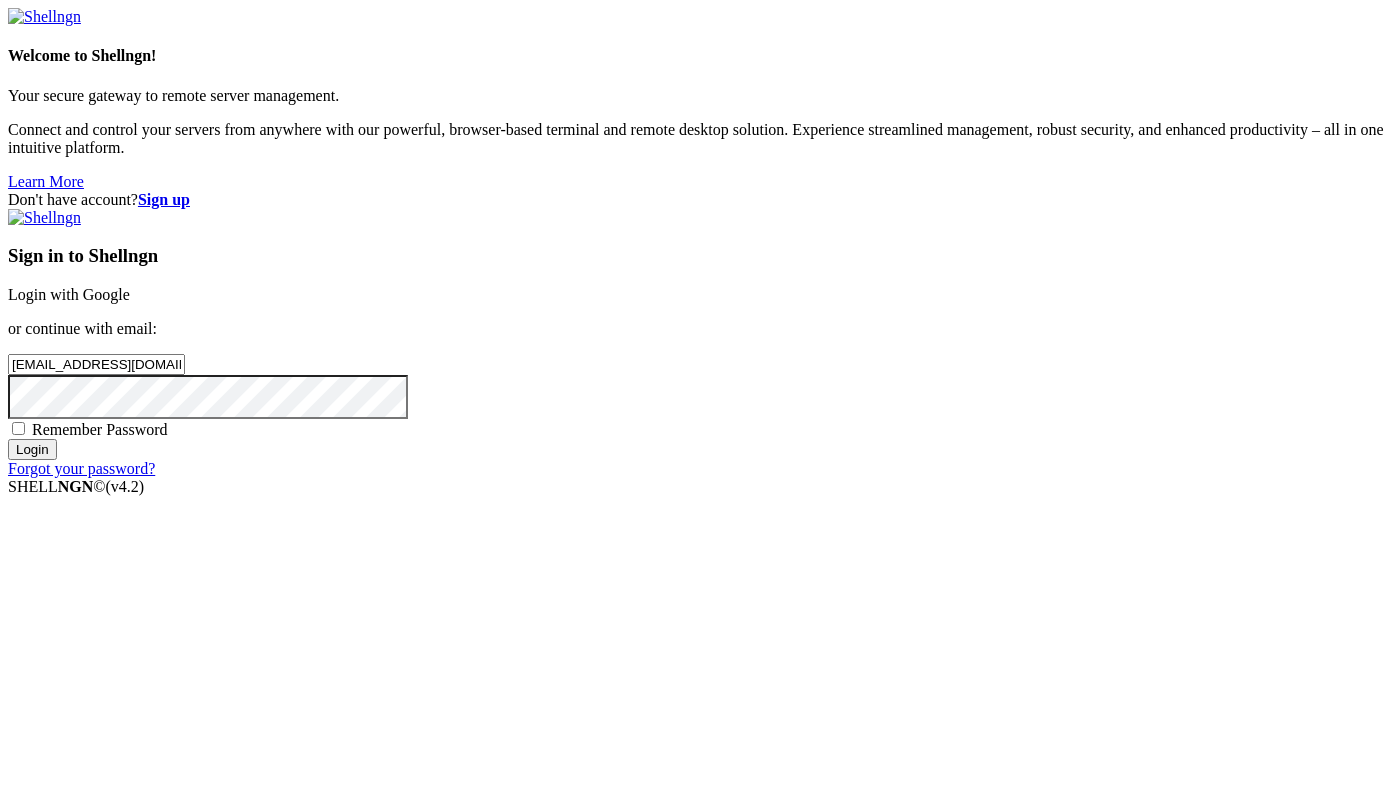type on "[EMAIL_ADDRESS][DOMAIN_NAME]" 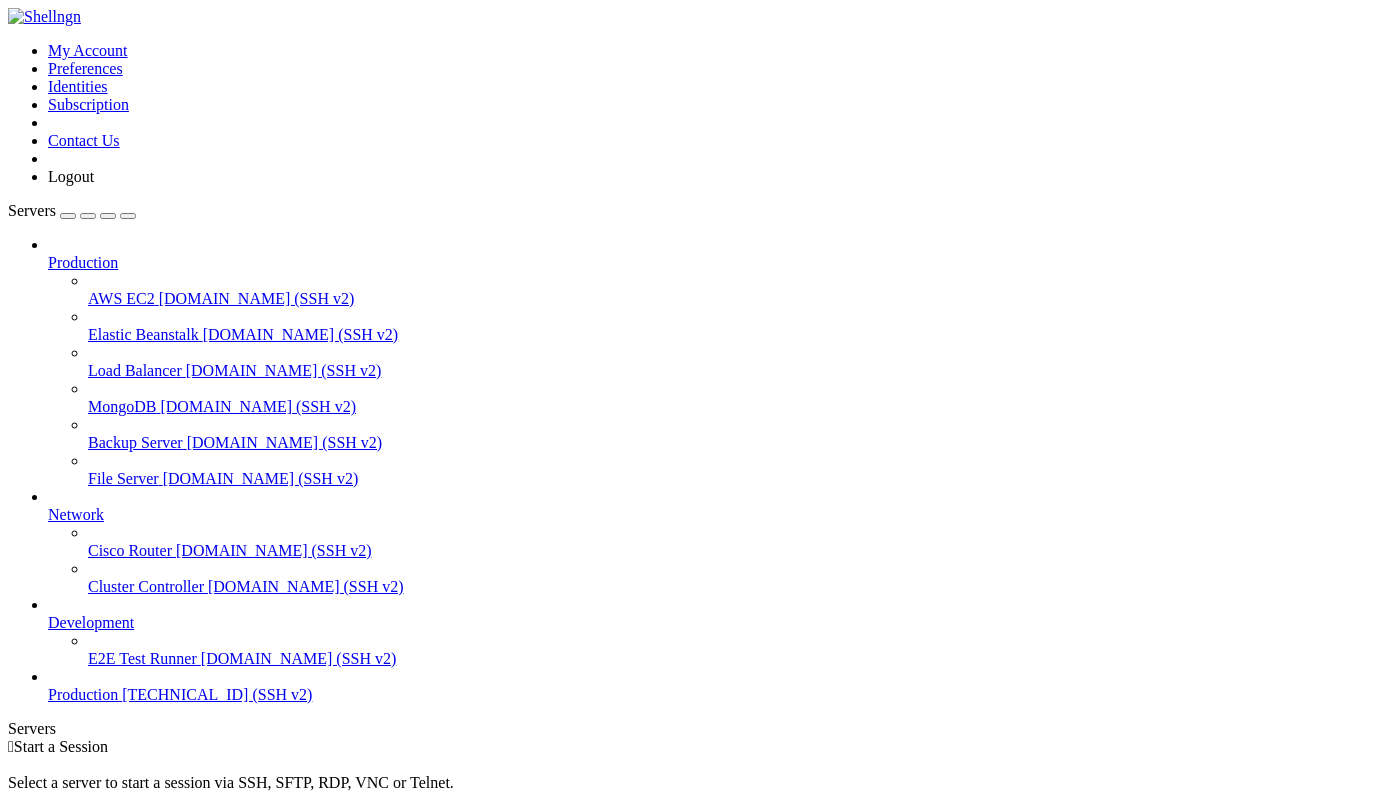 scroll, scrollTop: 7, scrollLeft: 0, axis: vertical 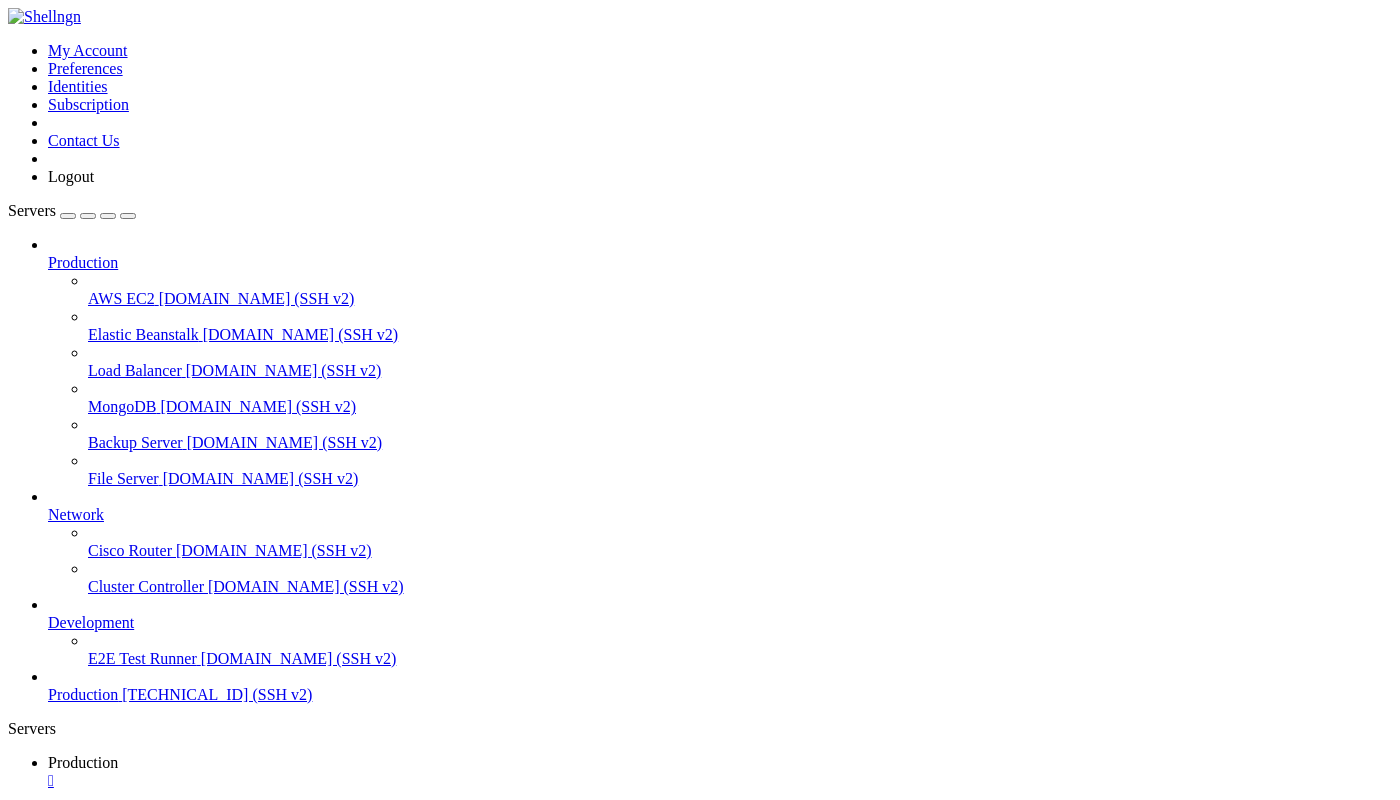 click 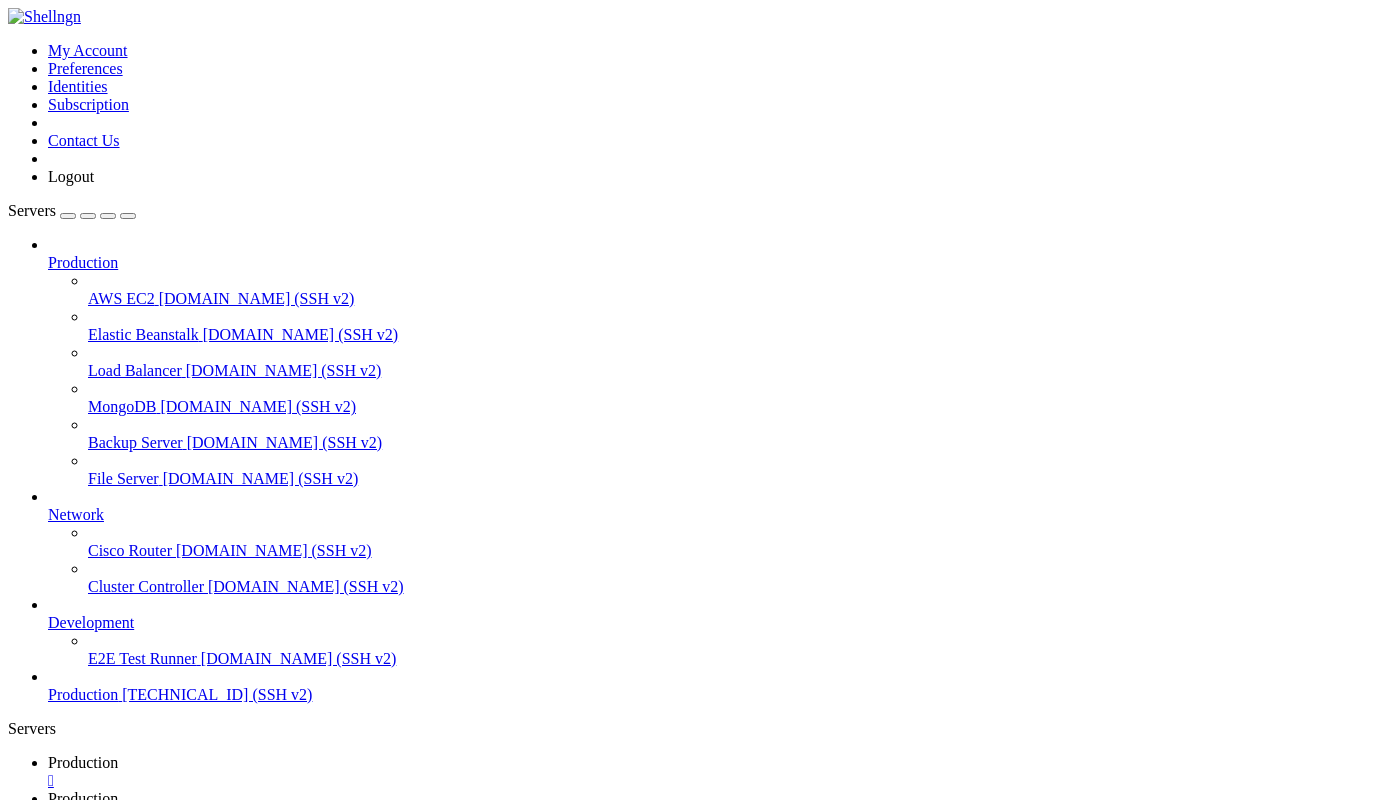 scroll, scrollTop: 5604, scrollLeft: 0, axis: vertical 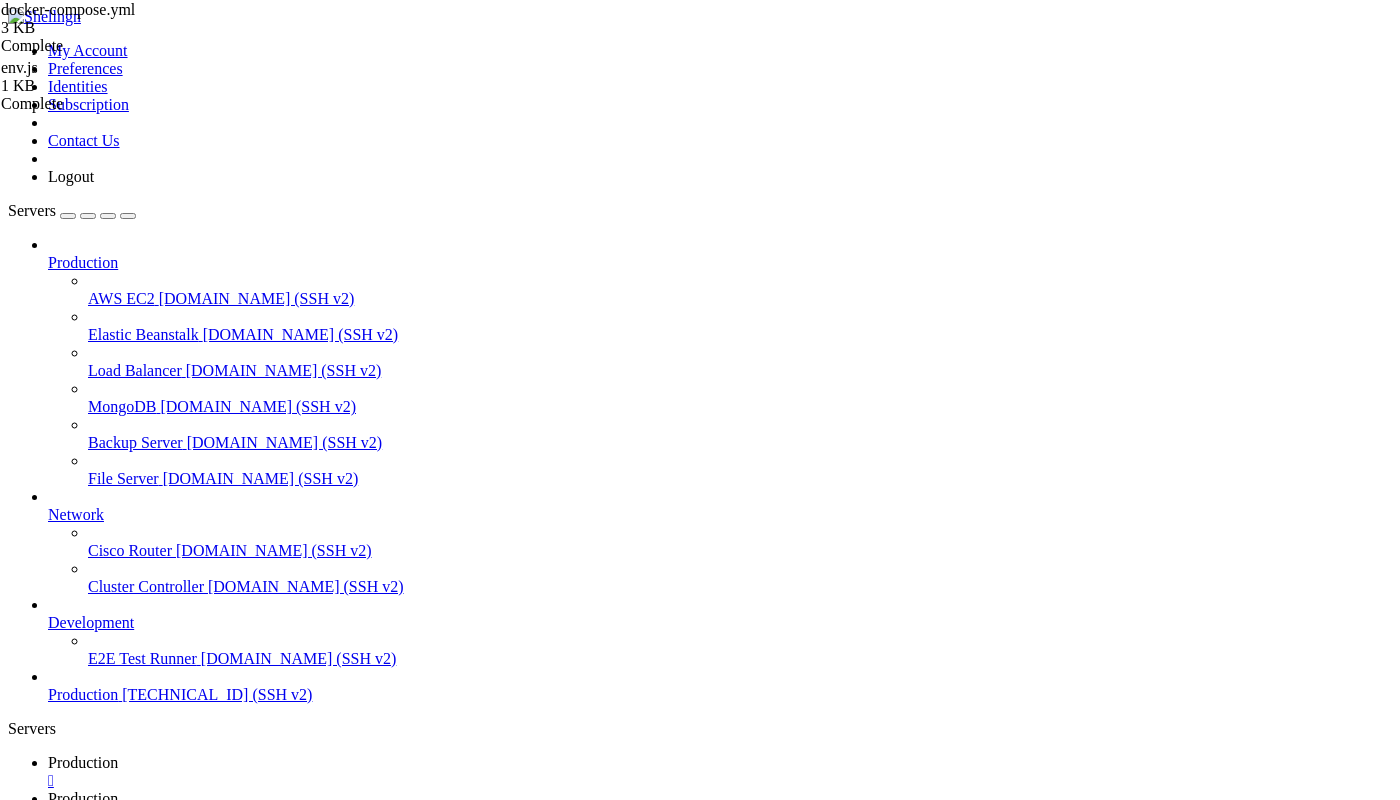 click on "Production" at bounding box center [83, 762] 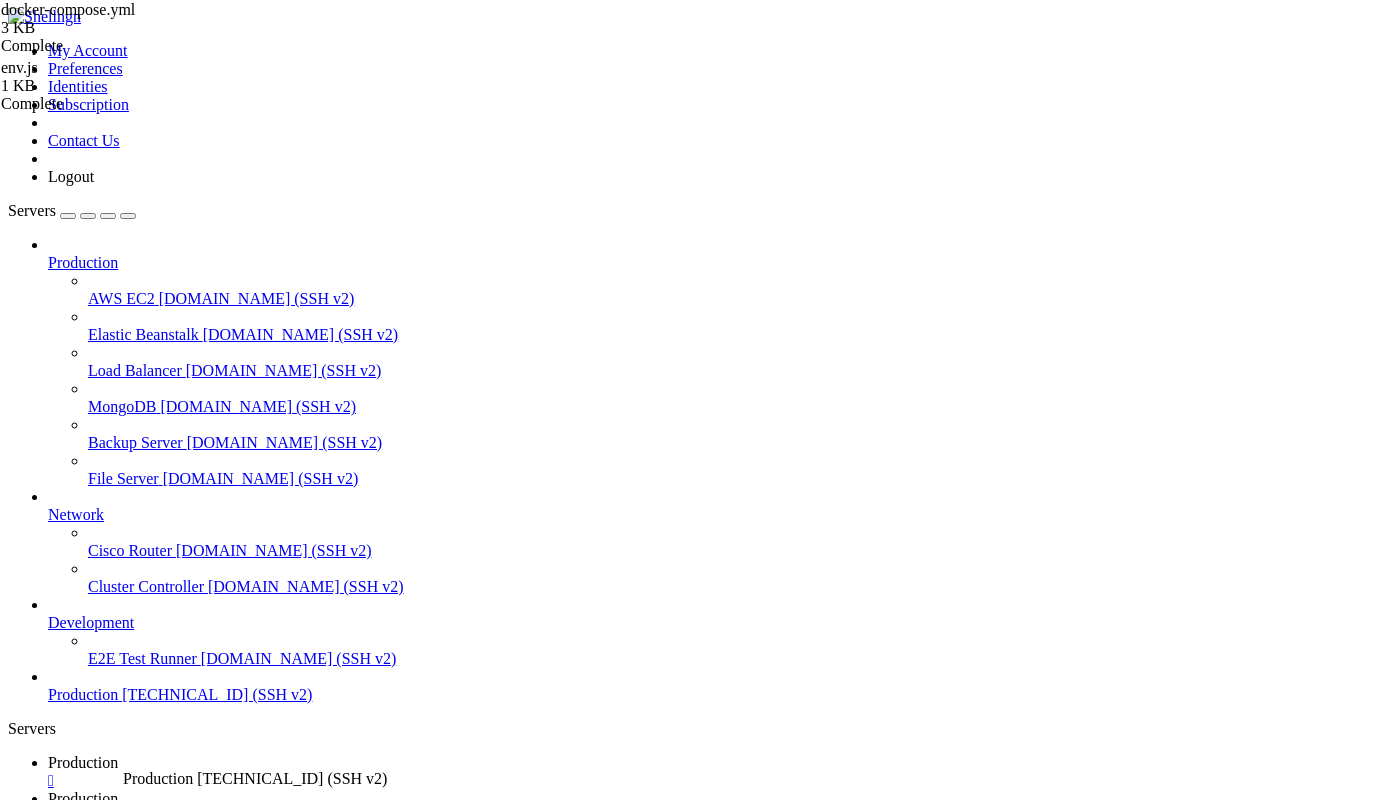 drag, startPoint x: 59, startPoint y: 762, endPoint x: 108, endPoint y: 762, distance: 49 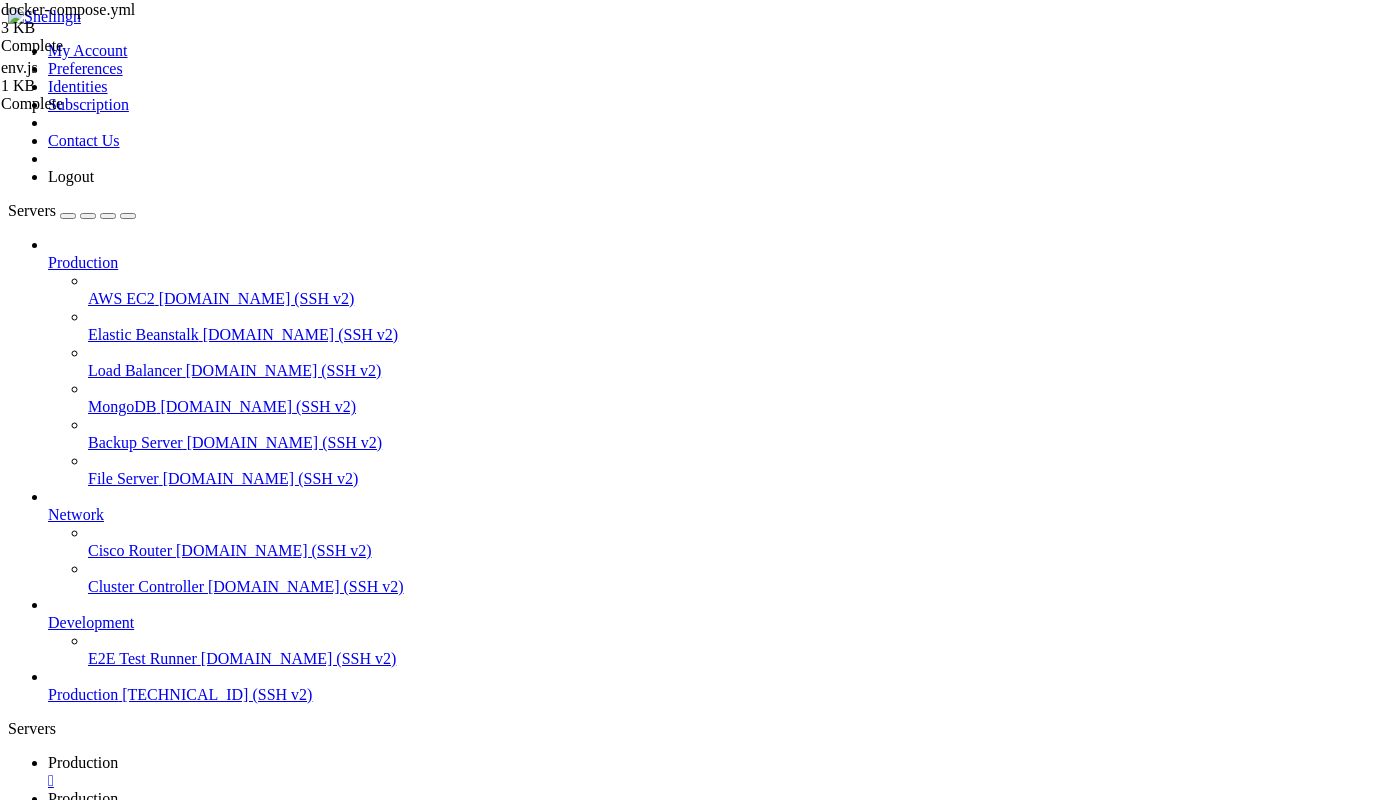 click on "64 bytes from [TECHNICAL_ID] ([TECHNICAL_ID]): icmp_seq=22 ttl=238 time=292 ms" 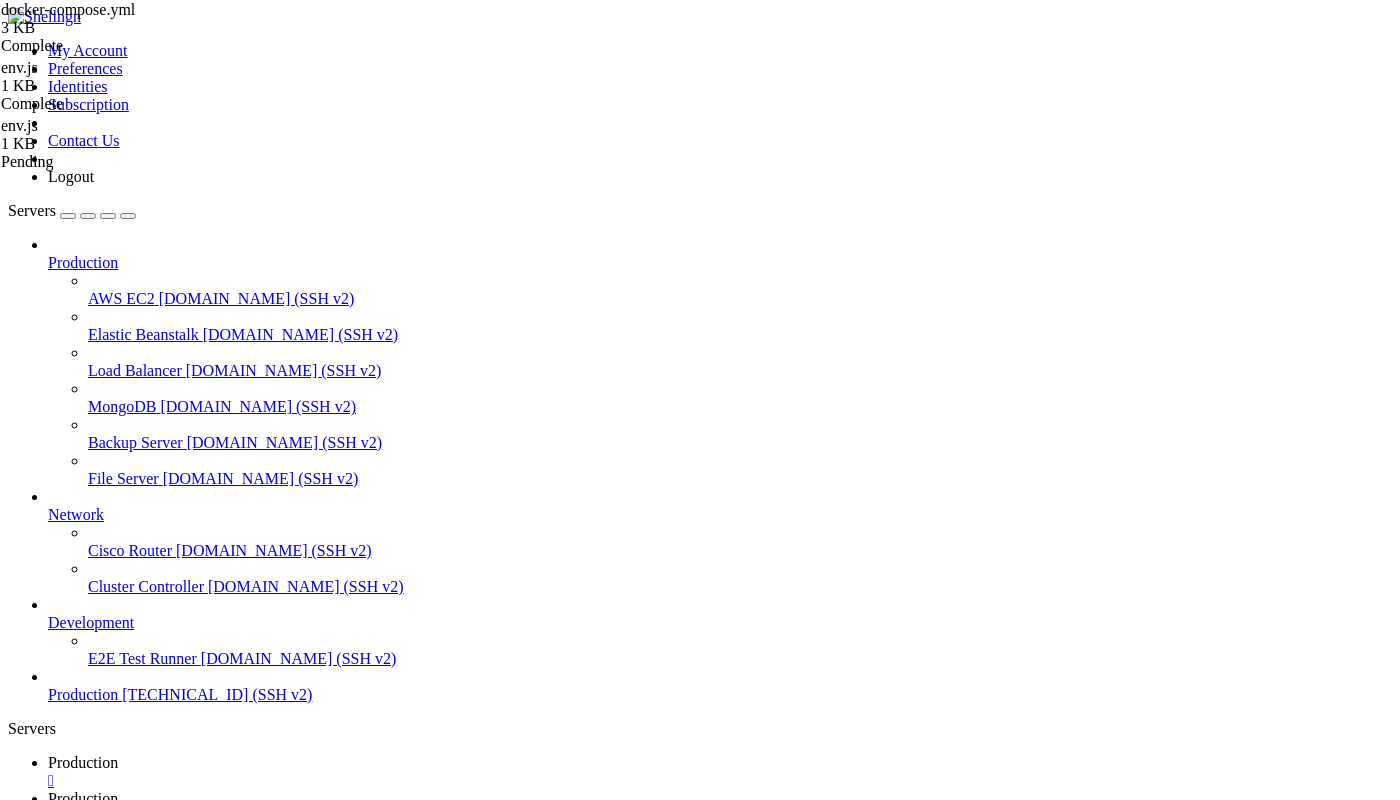 click on "Reconnect" at bounding box center (48, 1938) 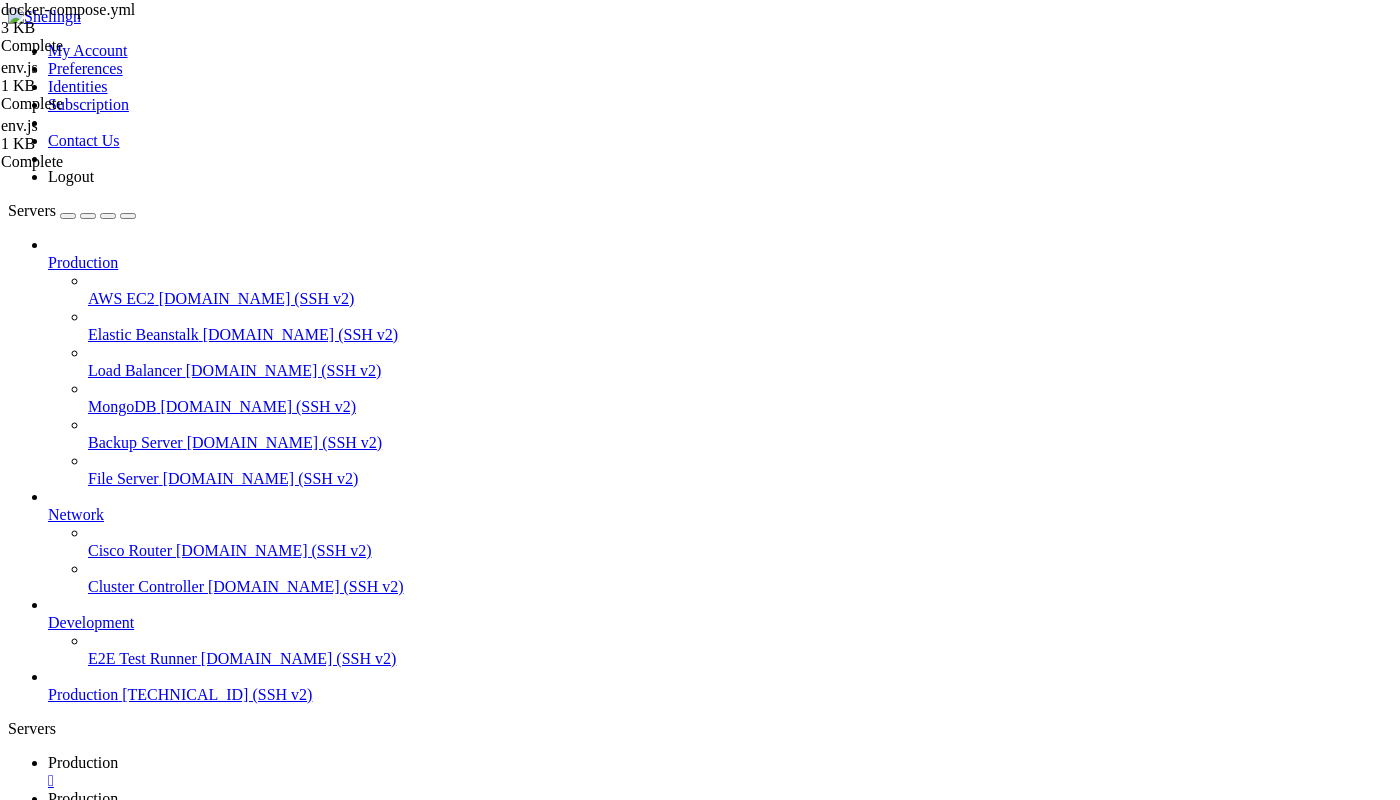 scroll, scrollTop: 0, scrollLeft: 0, axis: both 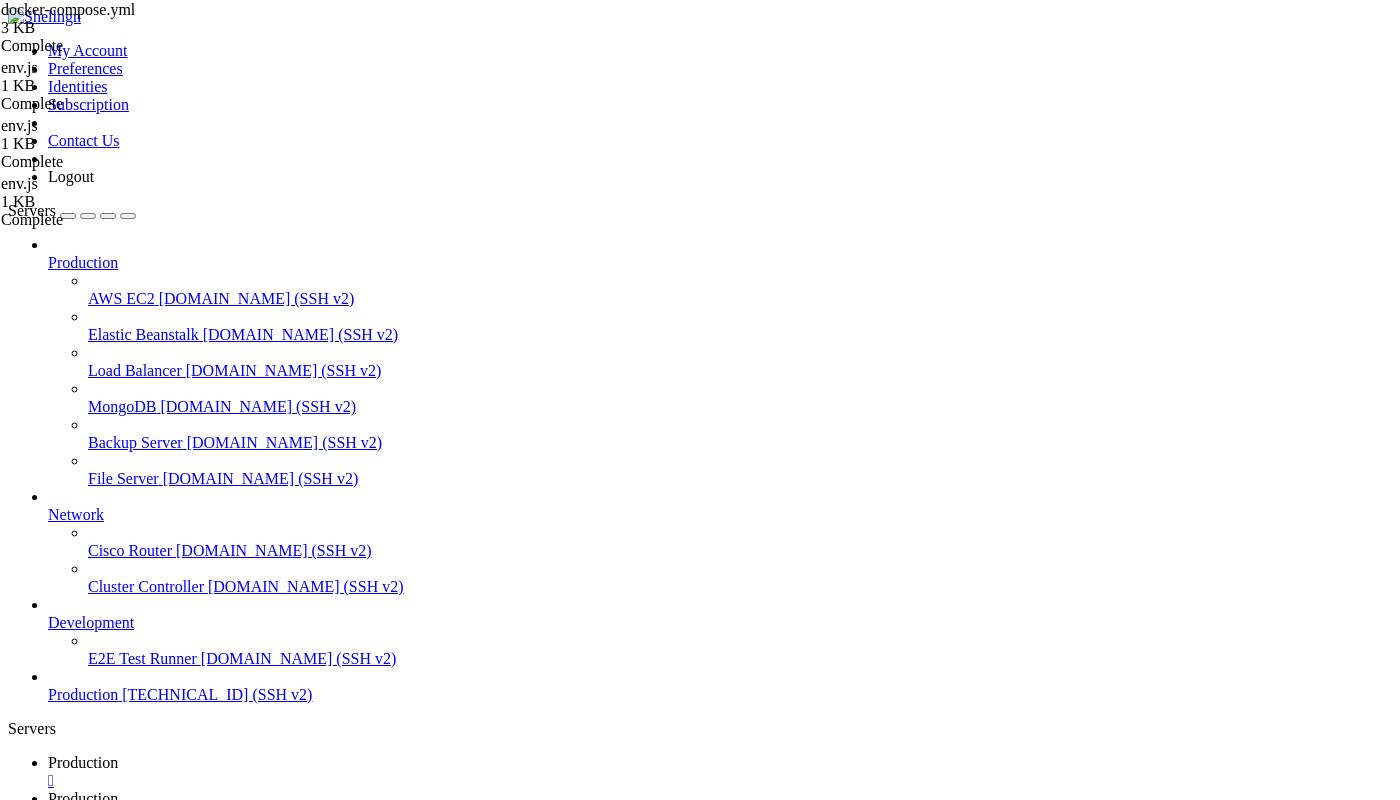click on "  .." at bounding box center (18, 1238) 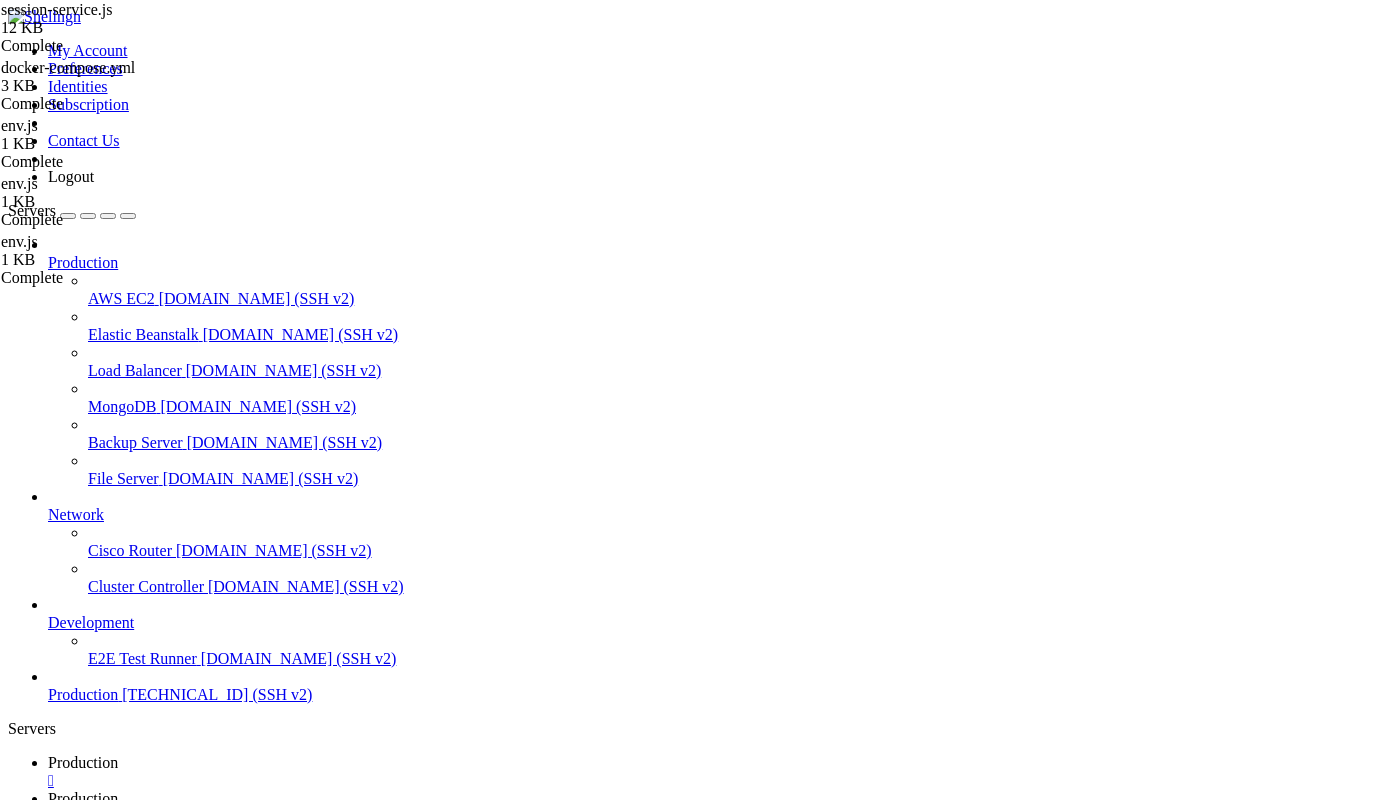 click on "const   mongoose   =   require ( 'mongoose' ) ; const   { connect }   =   require ( "mongoose" ) ; const   GameSessionModel   =   require ( "./models/GameSession.model" ) ; const   BettingHistory   =   require ( './models/BettingHistory.model' ) ; const   User   =   require ( './models/User.model' ) ; const   AdminModel   =   require ( './models/Admin.model' ) ; const   env   =   require ( "./env" ) ; const   { getOGResultAPIResp ,   delay ,   toSeconds ,   getSessionTimeInUTC }   =   require ( "./utils/helpers" ) ; const   cheerio   =   require ( "cheerio" ) ; const   ConfigModel   =   require ( "./models/Config.model" ) ; const   { isWinningBet ,   getPayoutMultiplier }   =   require ( "./utils/rt-utils" ) ; const   connectDB   =   async   ( )   =>   {       try   {             console . log ( env . MONGO_URI )             await   connect ( env . MONGO_URI ,   {                   useNewUrlParser :   true ,                   useUnifiedTopology :   true ,             }) ;             console . log ( ) ;" at bounding box center [723, 2363] 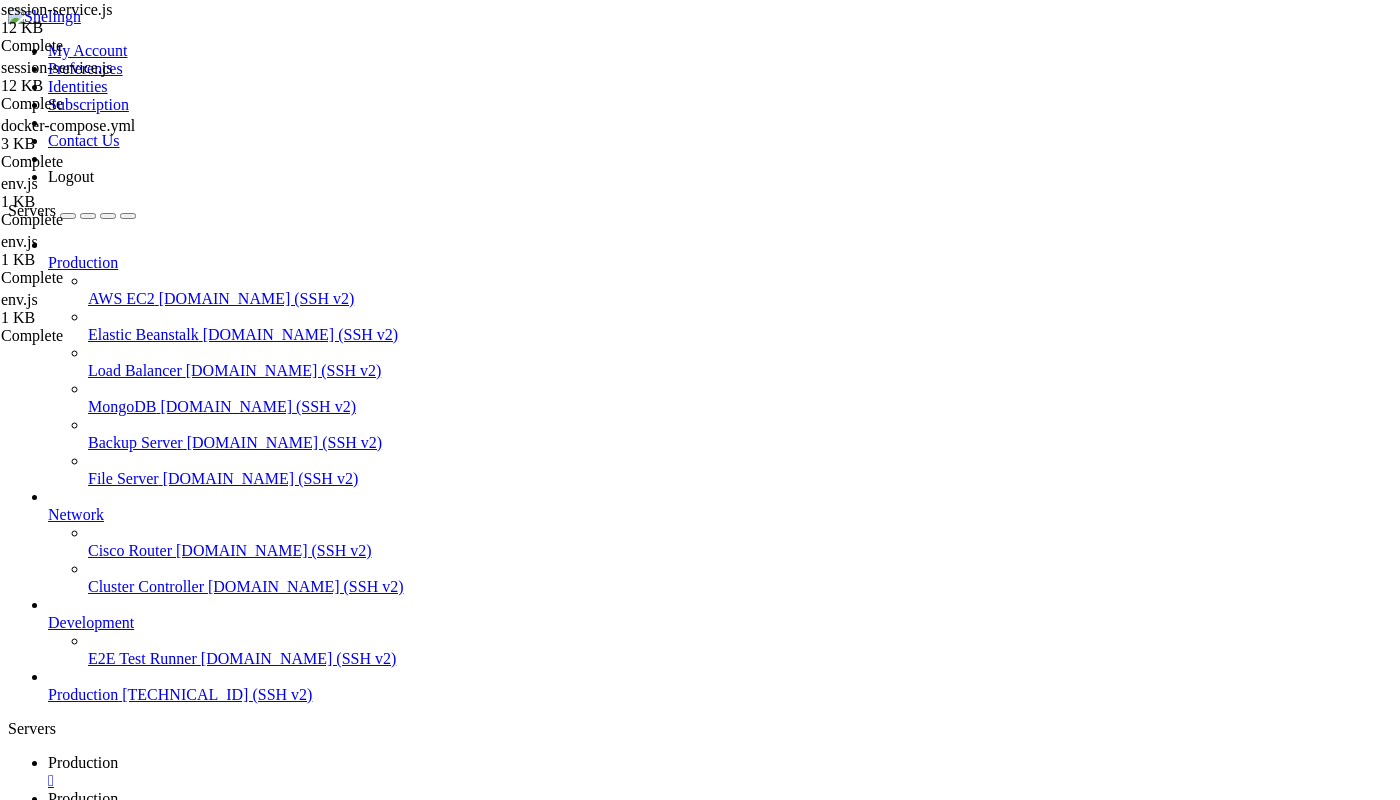 scroll, scrollTop: 48, scrollLeft: 0, axis: vertical 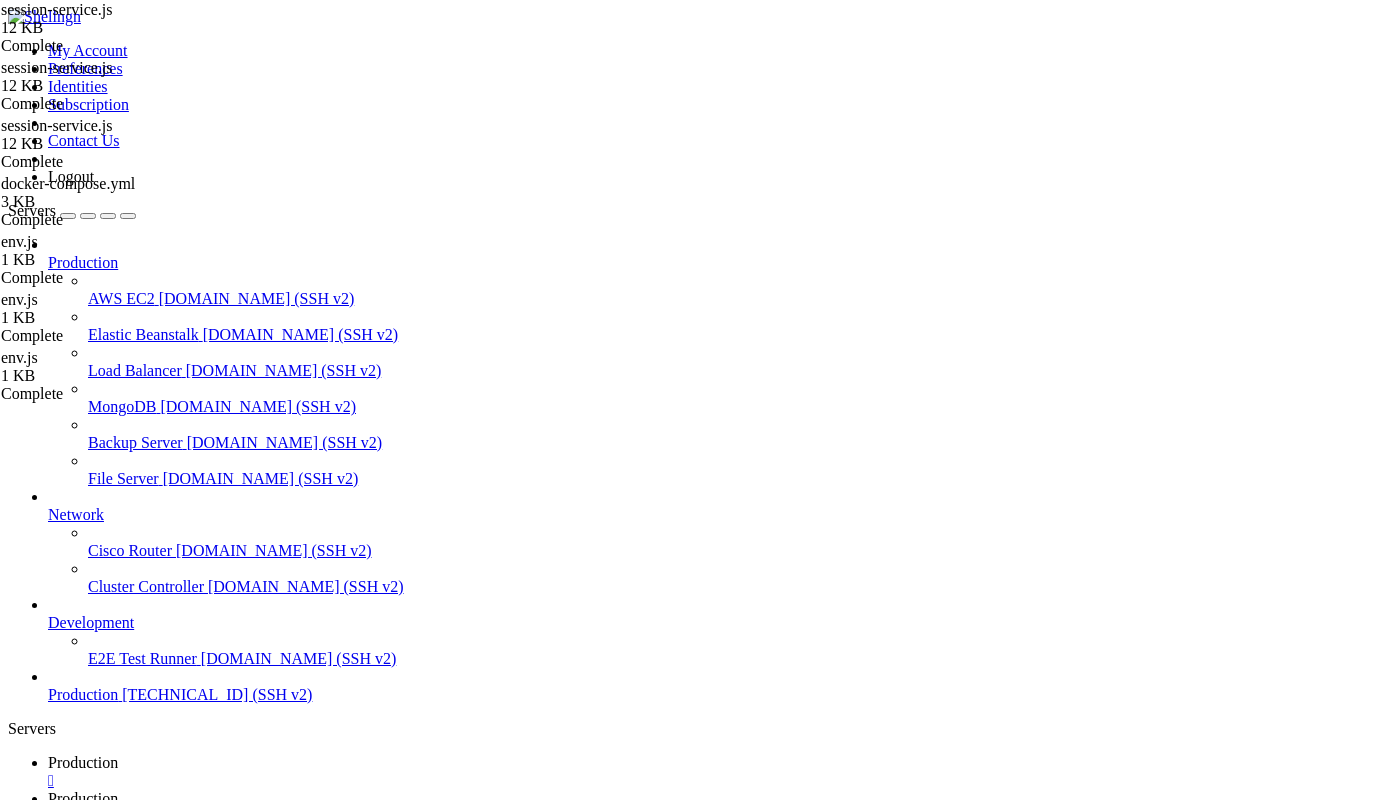 click on "}                         }                         userNetChanges [ userId ]   =   ( userNetChanges [ userId ]   ||   0 )   +   userPayout ;                   }                   await   Promise . all (                         Object . entries ( userNetChanges ) . map (([ userId ,   netChange ])   =>                               User . findByIdAndUpdate (                                     userId ,                                     {   $inc :   {   winningAmt :   netChange   }   } ,                                     {   session   }                               )                         )                   ) ;                   newSession . eligibleNumbers   =   eligibleNumbers ;                   newSession . result   =   winningNumber ;                   newSession . status   =   'completed' ;                   newSession . totalBets   =   totalBets ;                   newSession . totalPayout   =   totalPayout ;                   newSession . casinoProfit   =     -   ;" at bounding box center (727, 2359) 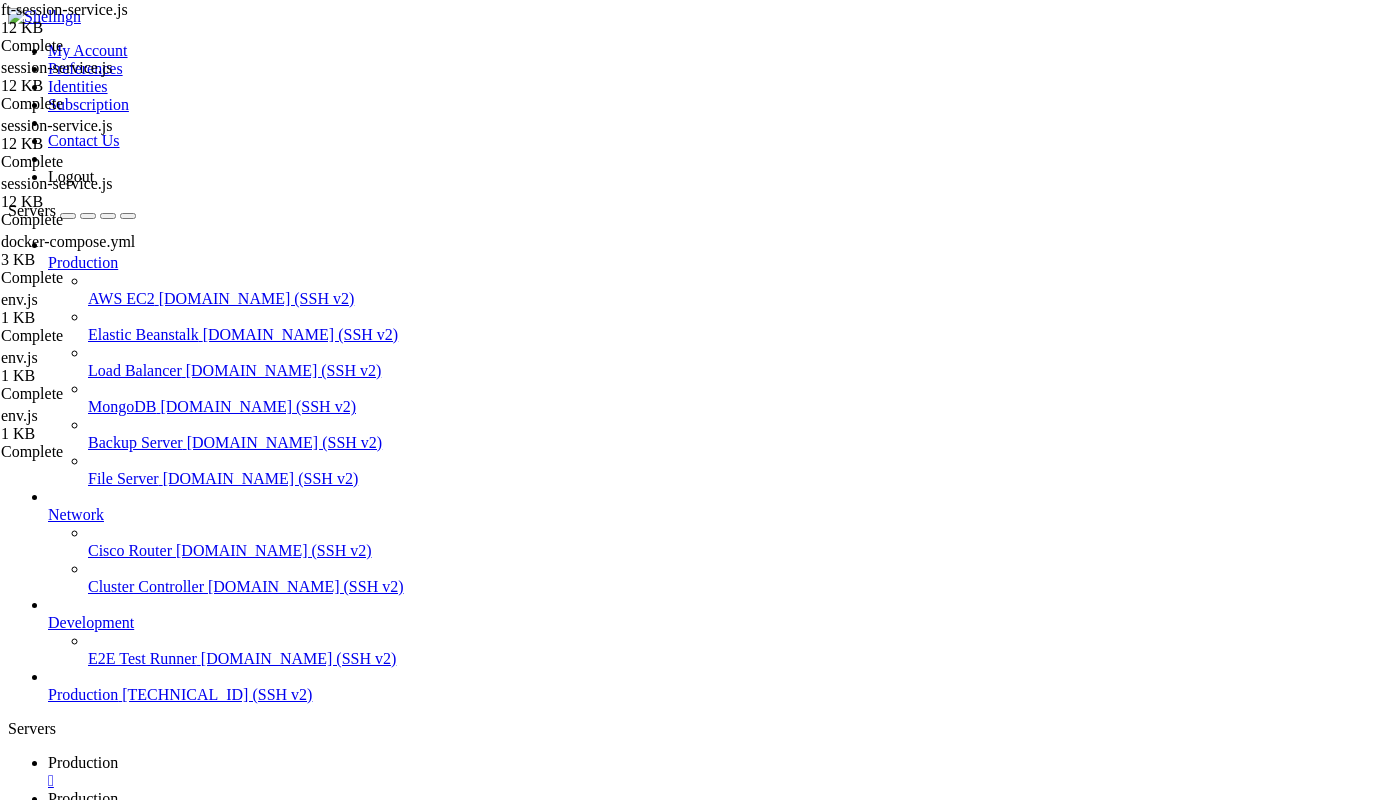 click on "const   mongoose   =   require ( 'mongoose' ) ; const   { connect }   =   require ( "mongoose" ) ; const   FTGameSessionModel   =   require ( "./models/FTGameSession.model" ) ; const   FTBettingHistory   =   require ( './models/FTBettingHistory.model' ) ; const   User   =   require ( './models/User.model' ) ; const   AdminModel   =   require ( './models/Admin.model' ) ; const   ConfigModel   =   require ( './models/Config.model' ) ; const   env   =   require ( "./env" ) ; const   cheerio   =   require ( 'cheerio' ) ; const   { delay ,   toSeconds ,   getSessionTimeInUTC ,   getOGResultAPIResp }   =   require ( "./utils/helpers" ) ; const   connectDB   =   async   ( )   =>   {       try   {             console . log ( env . MONGO_URI )             await   connect ( env . MONGO_URI ,   {                   useNewUrlParser :   true ,                   useUnifiedTopology :   true ,             }) ;             console . log ( "✅ MongoDB Connected" ) ;       }   catch   ( error )   {             console . error (" at bounding box center (723, 2363) 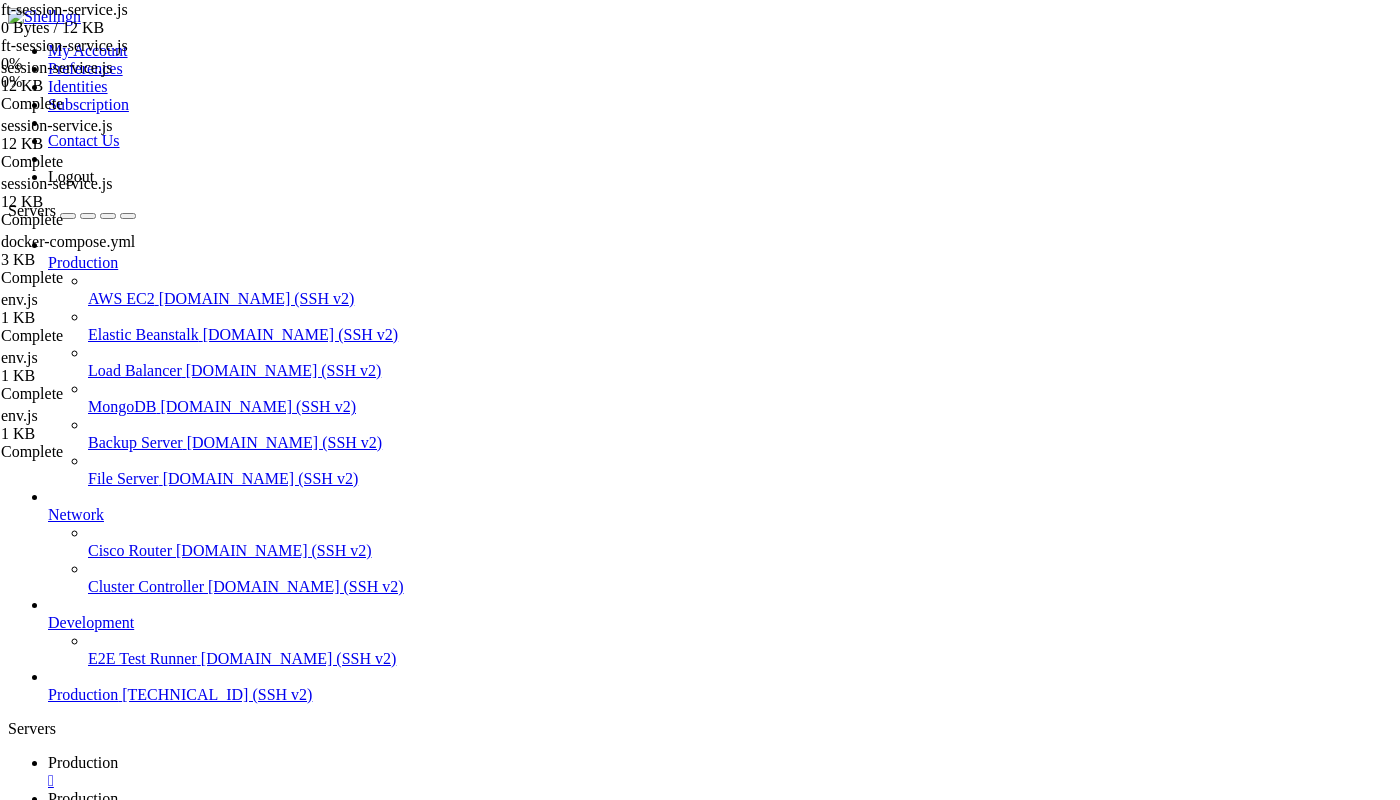 scroll, scrollTop: 570, scrollLeft: 0, axis: vertical 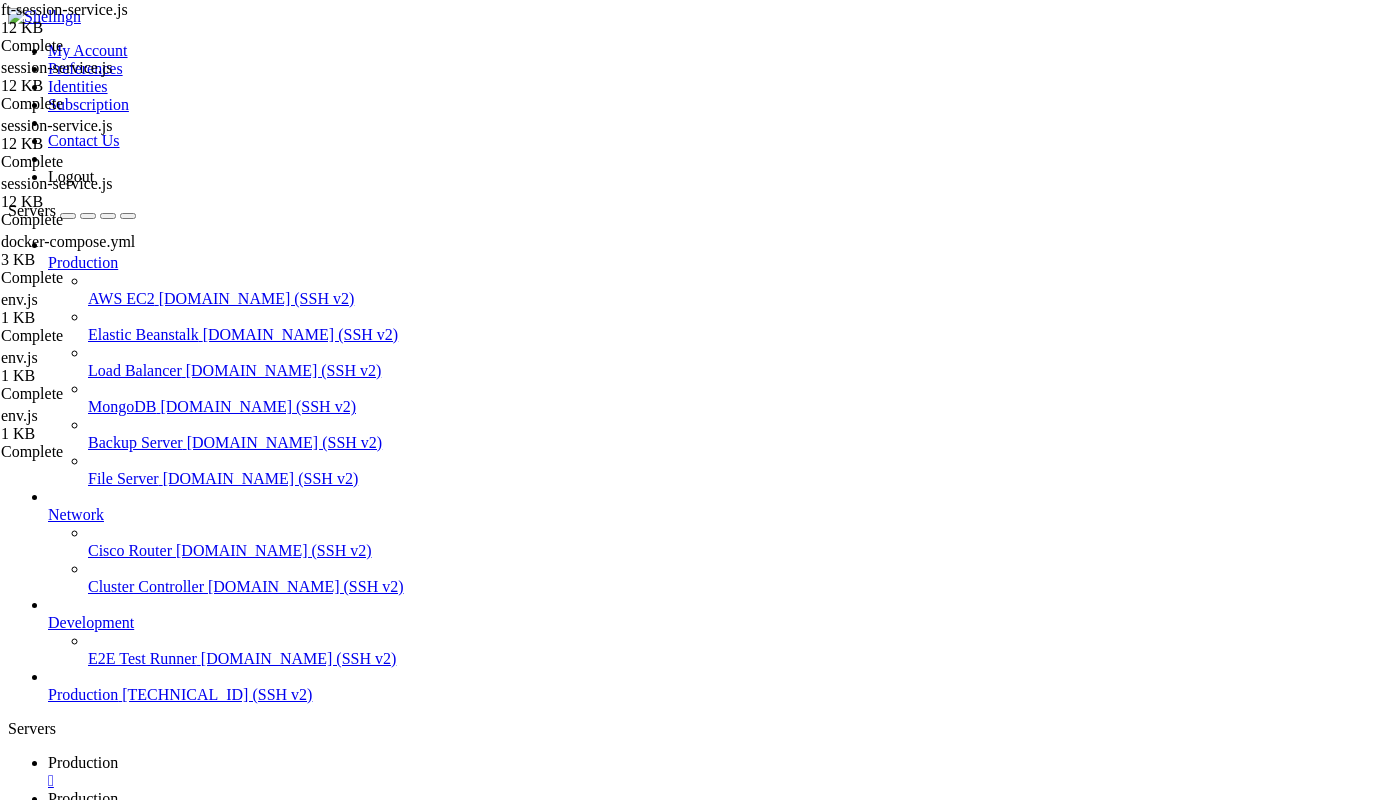 click on "Edit" at bounding box center [139, 2034] 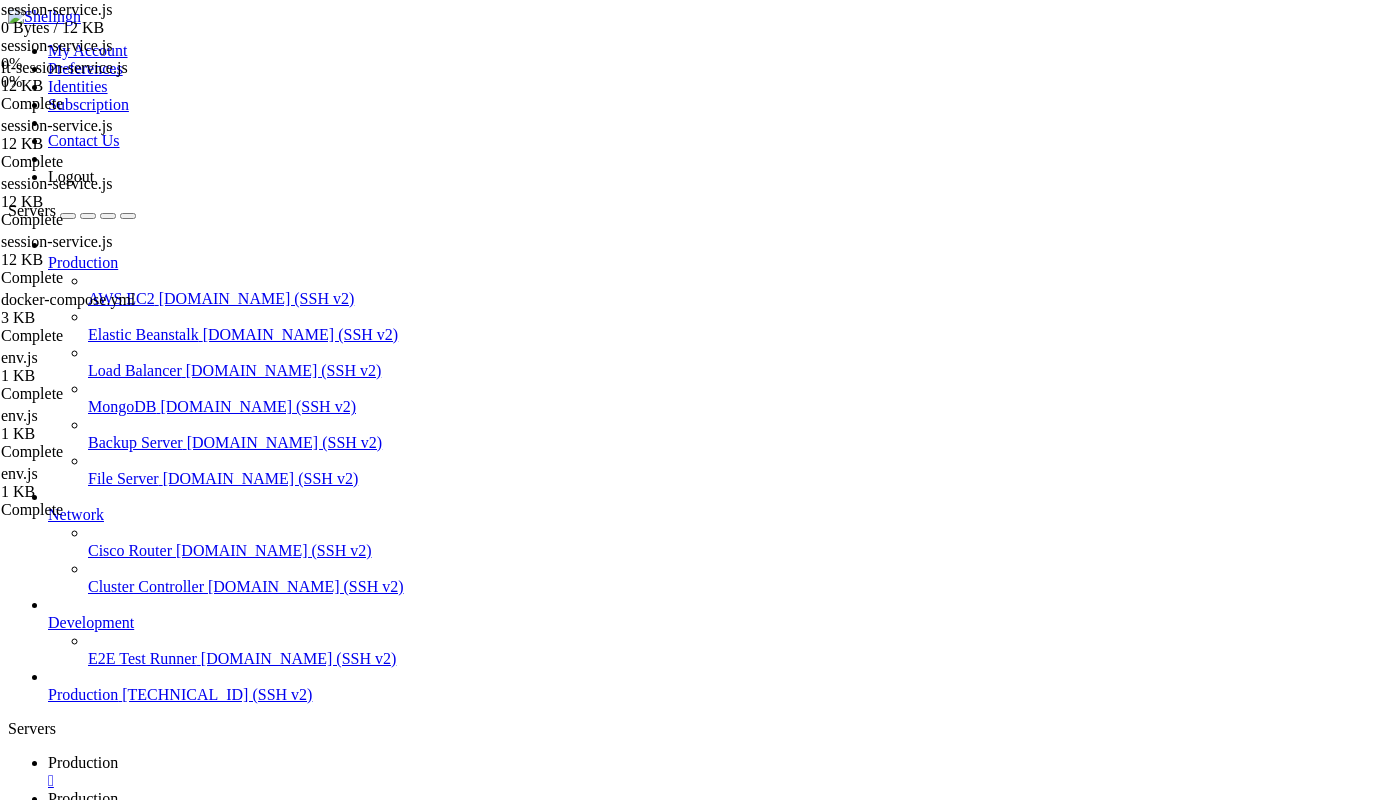 scroll, scrollTop: 570, scrollLeft: 0, axis: vertical 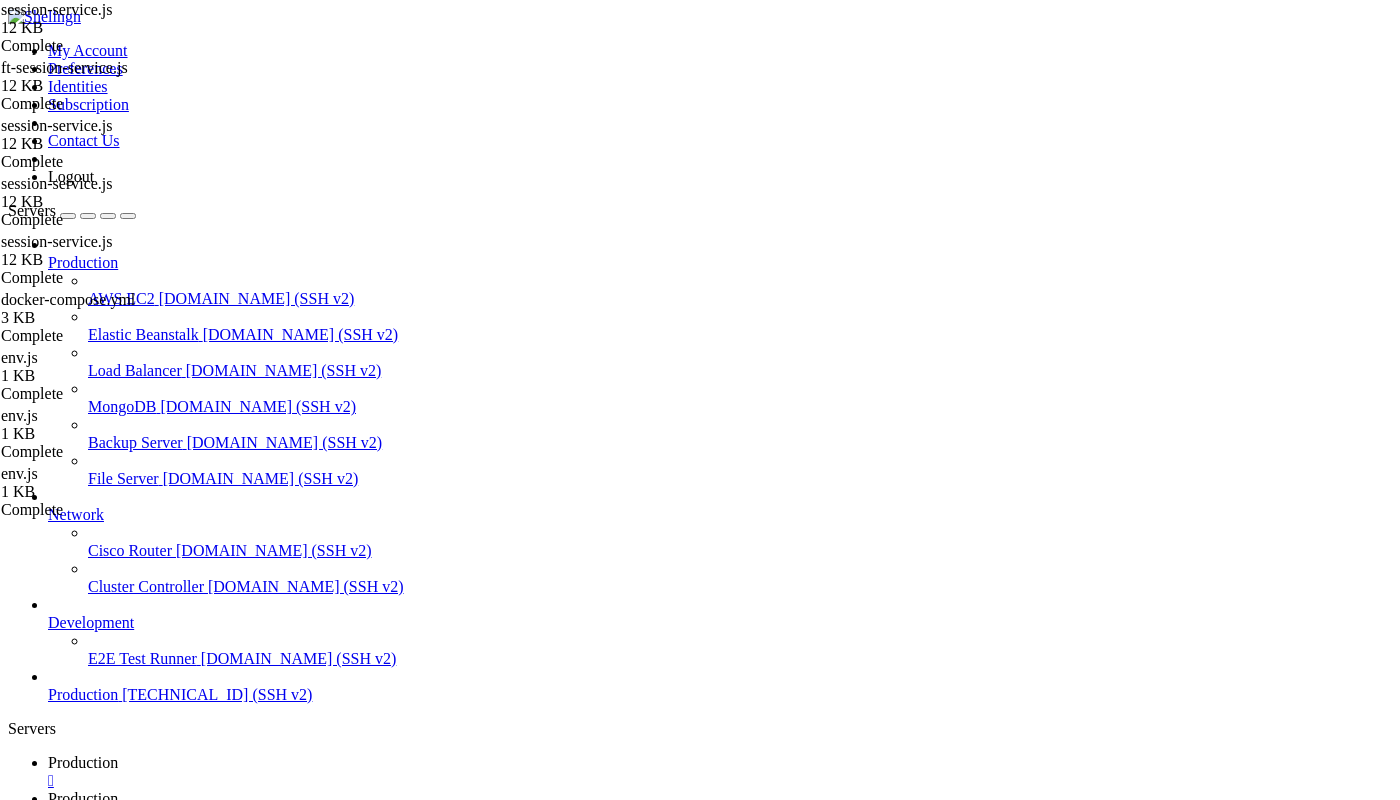click on "const   mongoose   =   require ( 'mongoose' ) ; const   { connect }   =   require ( "mongoose" ) ; const   GameSessionModel   =   require ( "./models/GameSession.model" ) ; const   BettingHistory   =   require ( './models/BettingHistory.model' ) ; const   User   =   require ( './models/User.model' ) ; const   AdminModel   =   require ( './models/Admin.model' ) ; const   env   =   require ( "./env" ) ; const   { getOGResultAPIResp ,   delay ,   toSeconds ,   getSessionTimeInUTC }   =   require ( "./utils/helpers" ) ; const   cheerio   =   require ( "cheerio" ) ; const   ConfigModel   =   require ( "./models/Config.model" ) ; const   { isWinningBet ,   getPayoutMultiplier }   =   require ( "./utils/rt-utils" ) ; const   connectDB   =   async   ( )   =>   {       try   {             console . log ( env . MONGO_URI )             await   connect ( env . MONGO_URI ,   {                   useNewUrlParser :   true ,                   useUnifiedTopology :   true ,             }) ;             console . log ( ) ;" at bounding box center (723, 2363) 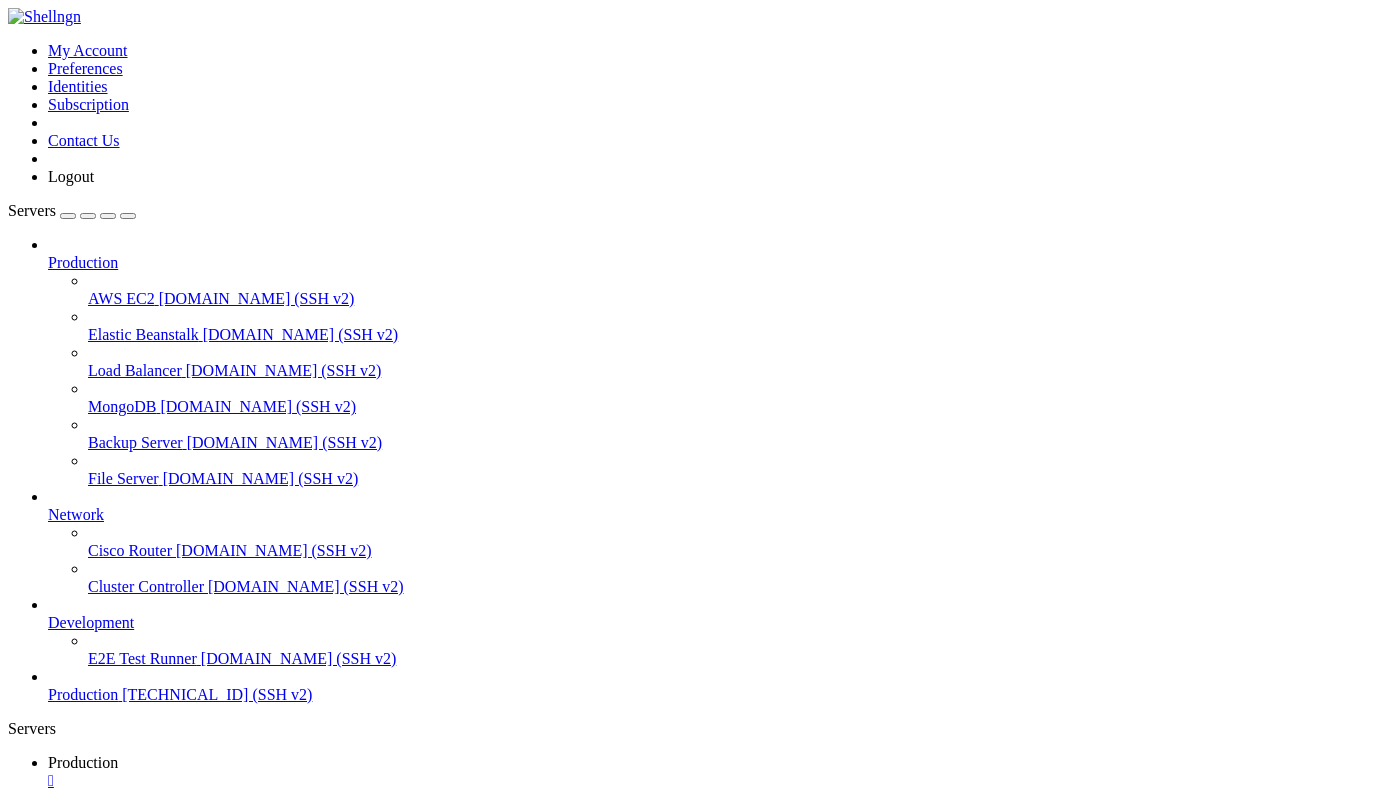 scroll, scrollTop: 0, scrollLeft: 0, axis: both 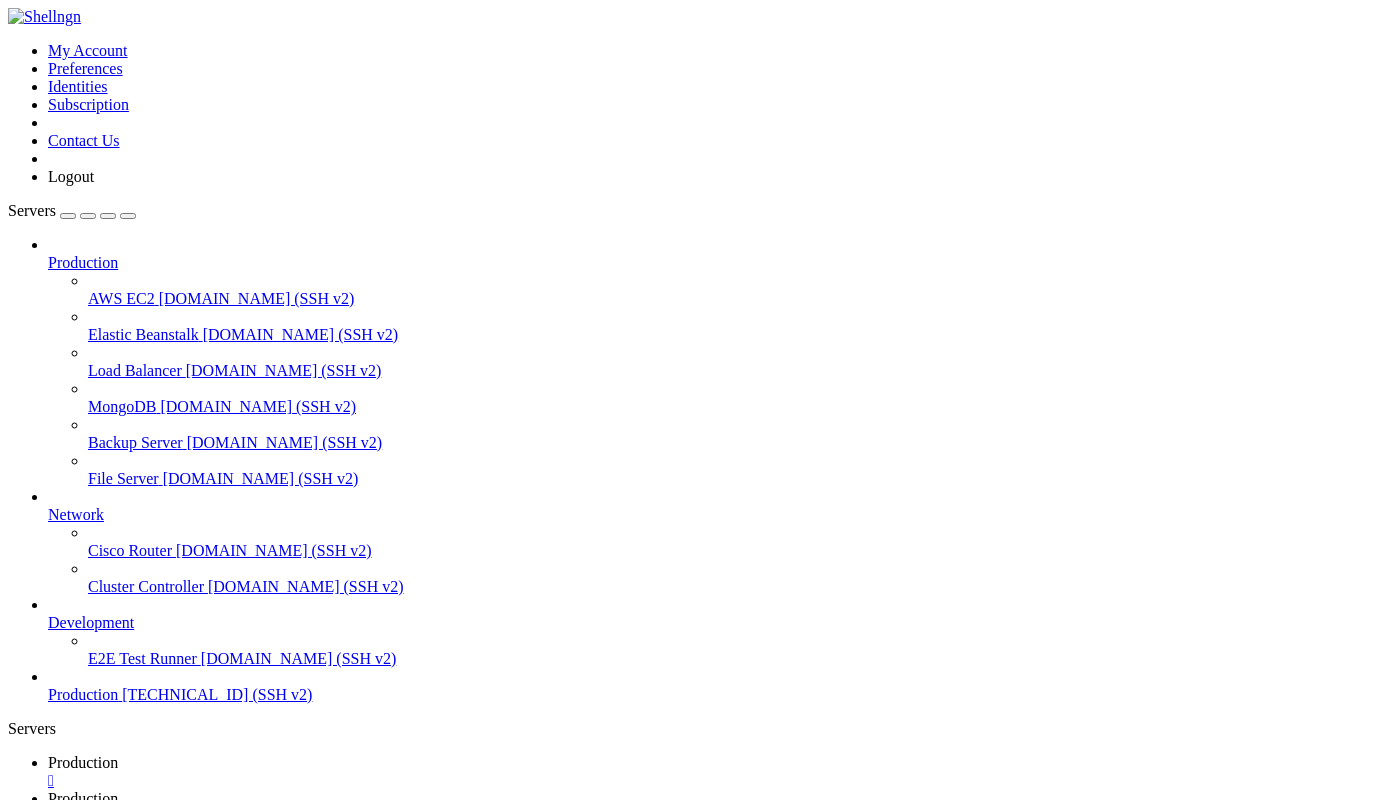 click on "  code" at bounding box center (29, 1326) 